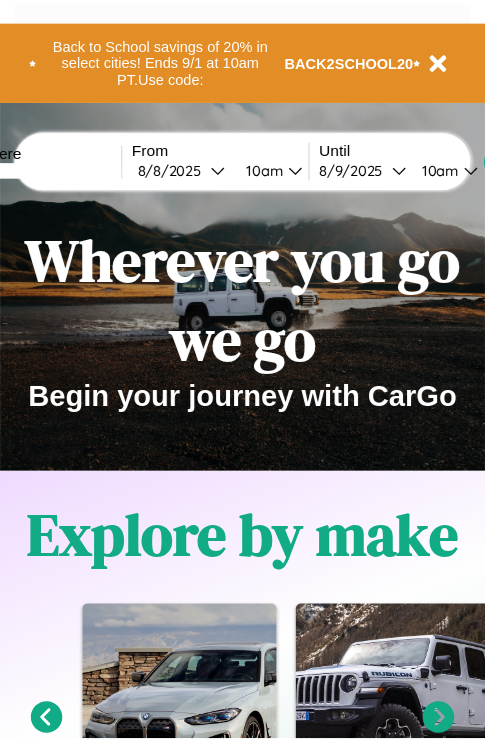 scroll, scrollTop: 0, scrollLeft: 0, axis: both 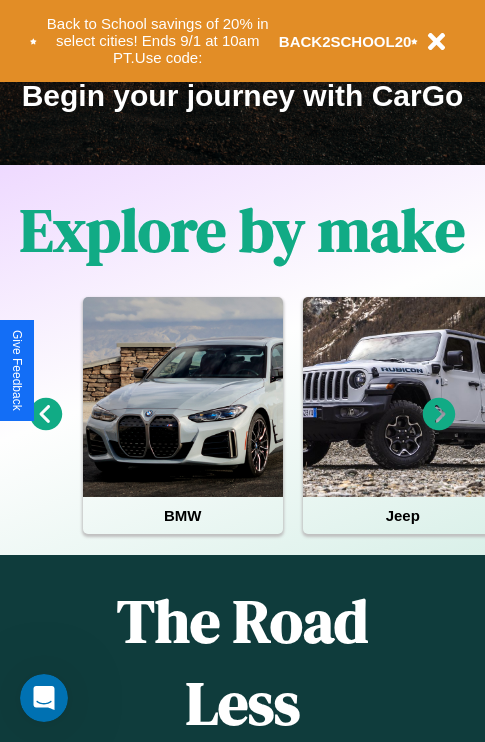 click 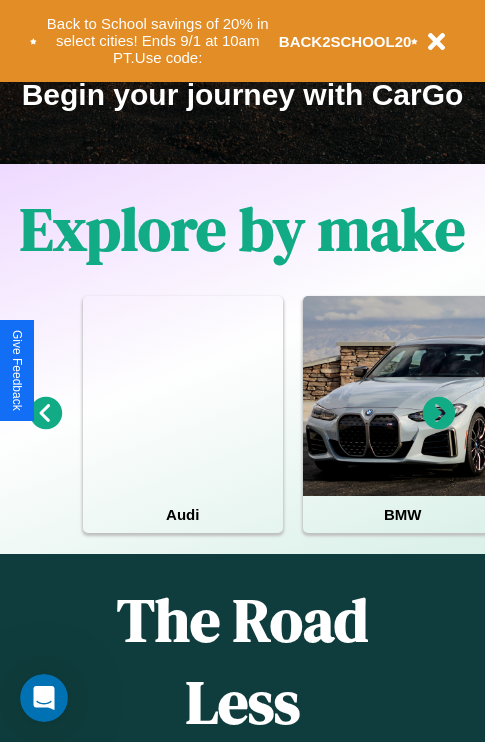 scroll, scrollTop: 308, scrollLeft: 0, axis: vertical 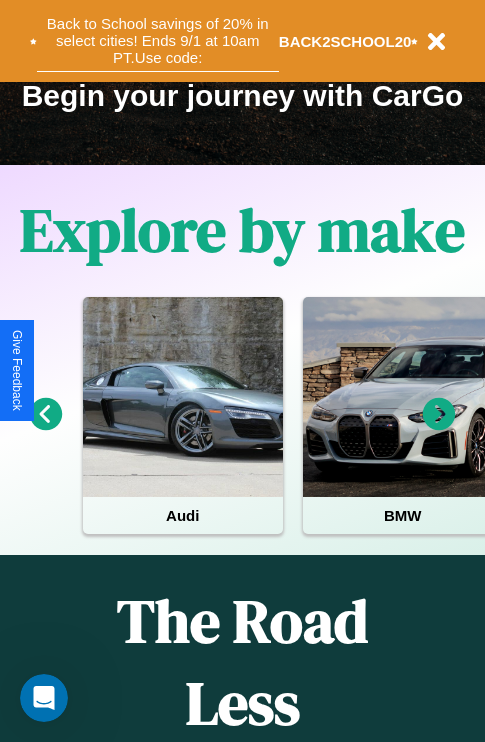 click on "Back to School savings of 20% in select cities! Ends 9/1 at 10am PT.  Use code:" at bounding box center [158, 41] 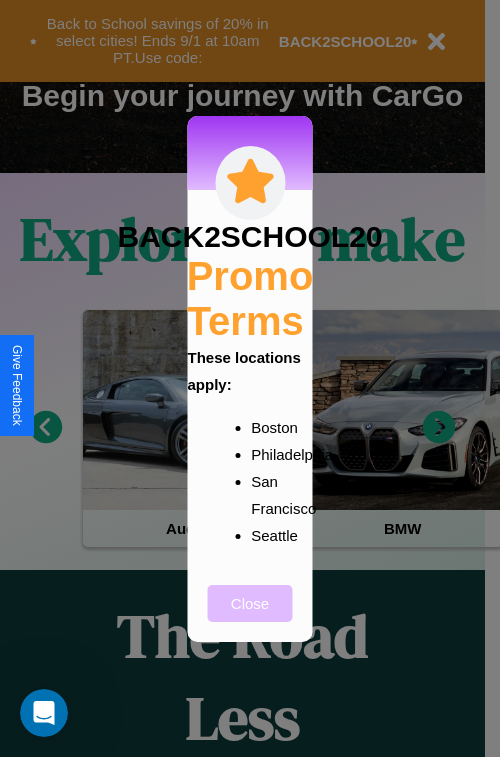 click on "Close" at bounding box center (250, 603) 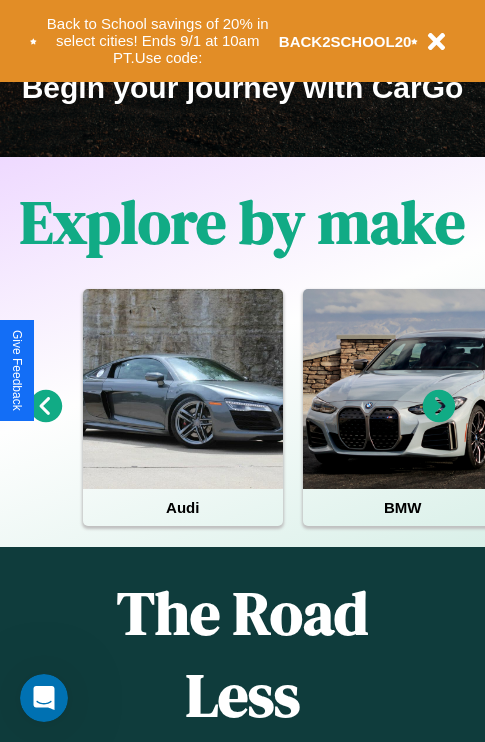 scroll, scrollTop: 1947, scrollLeft: 0, axis: vertical 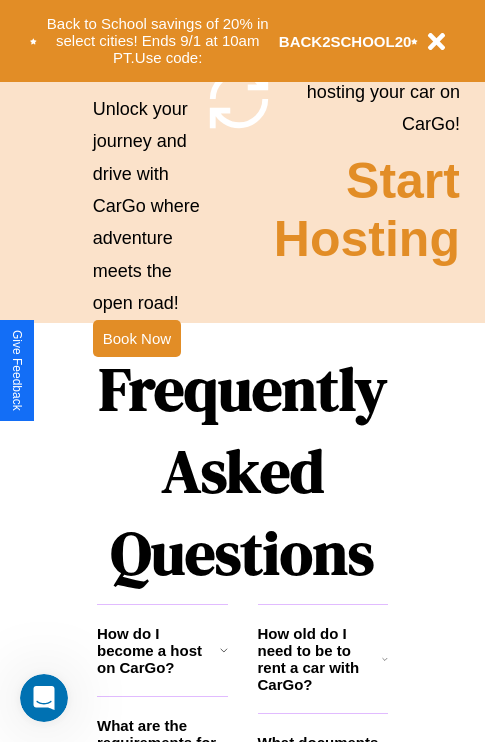 click on "Frequently Asked Questions" at bounding box center [242, 471] 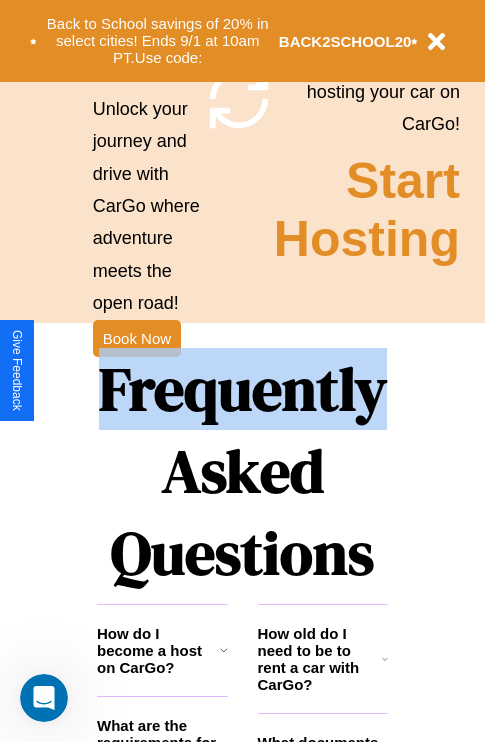 scroll, scrollTop: 0, scrollLeft: 0, axis: both 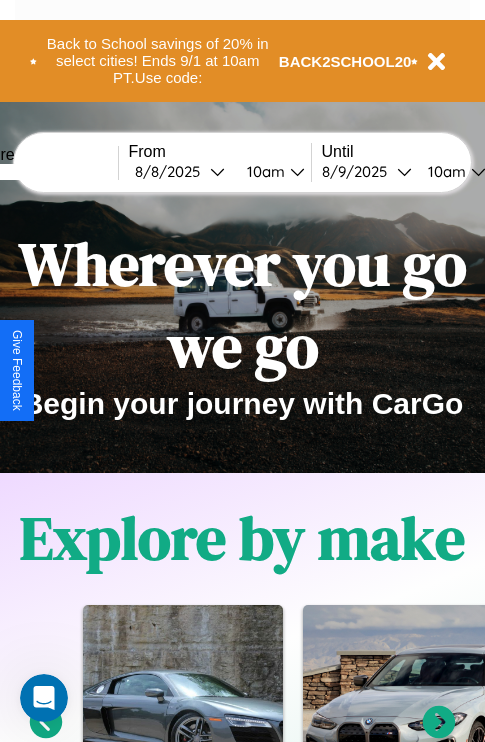 click at bounding box center [43, 172] 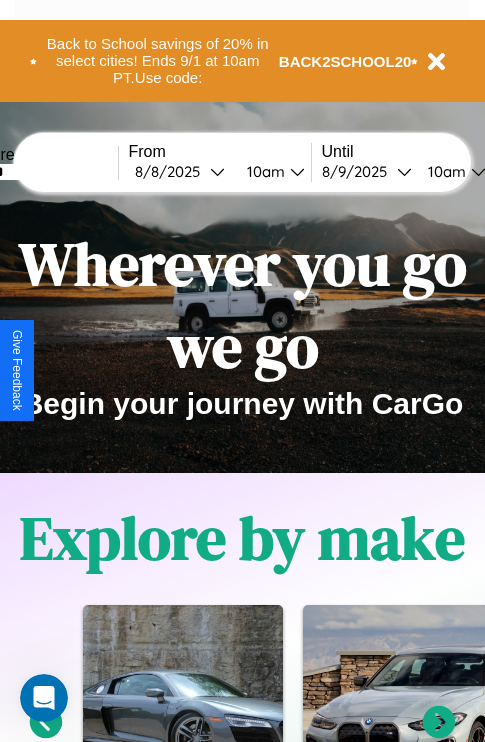 type on "******" 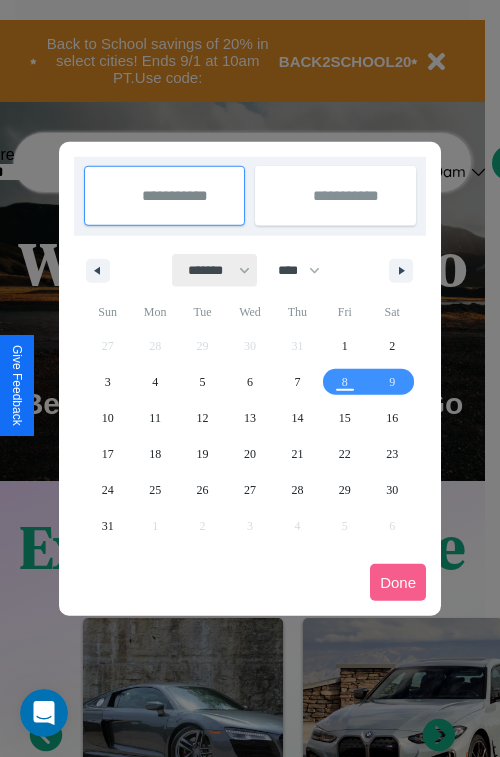 click on "******* ******** ***** ***** *** **** **** ****** ********* ******* ******** ********" at bounding box center (215, 270) 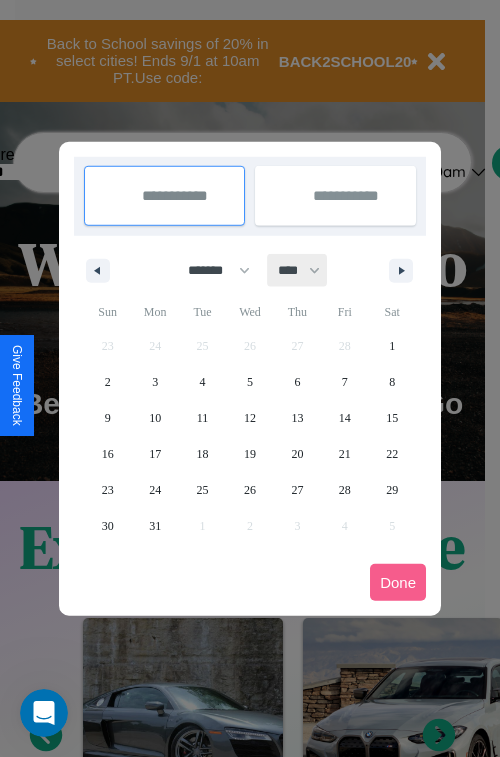 click on "**** **** **** **** **** **** **** **** **** **** **** **** **** **** **** **** **** **** **** **** **** **** **** **** **** **** **** **** **** **** **** **** **** **** **** **** **** **** **** **** **** **** **** **** **** **** **** **** **** **** **** **** **** **** **** **** **** **** **** **** **** **** **** **** **** **** **** **** **** **** **** **** **** **** **** **** **** **** **** **** **** **** **** **** **** **** **** **** **** **** **** **** **** **** **** **** **** **** **** **** **** **** **** **** **** **** **** **** **** **** **** **** **** **** **** **** **** **** **** **** ****" at bounding box center (298, 270) 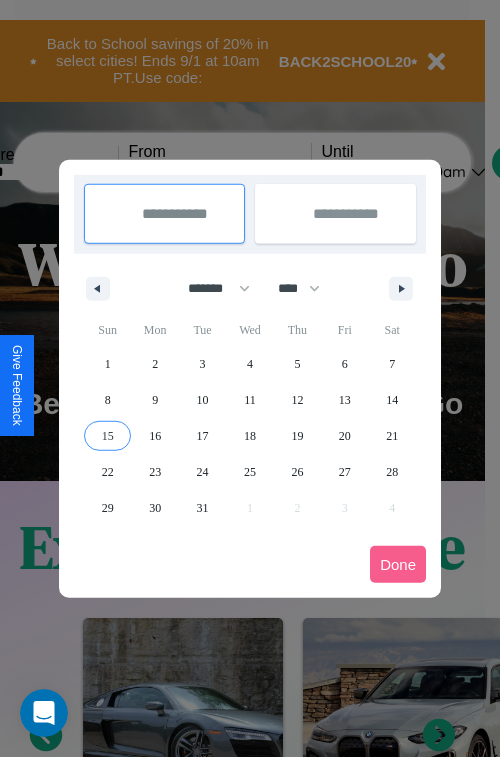 click on "15" at bounding box center [108, 436] 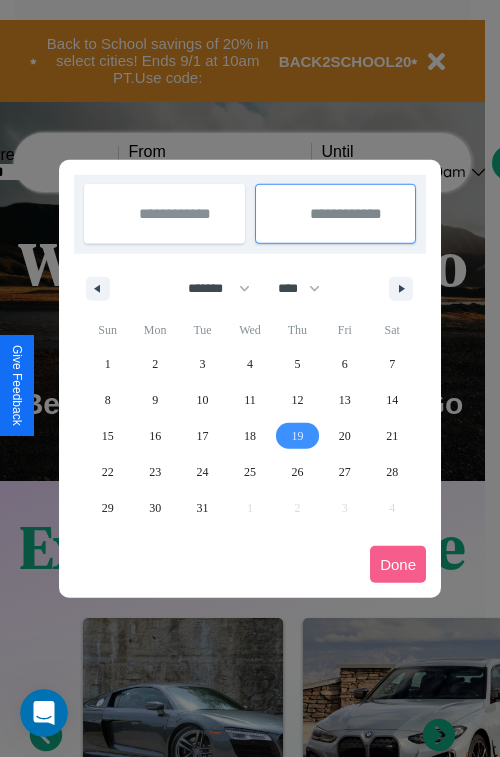 click on "19" at bounding box center (297, 436) 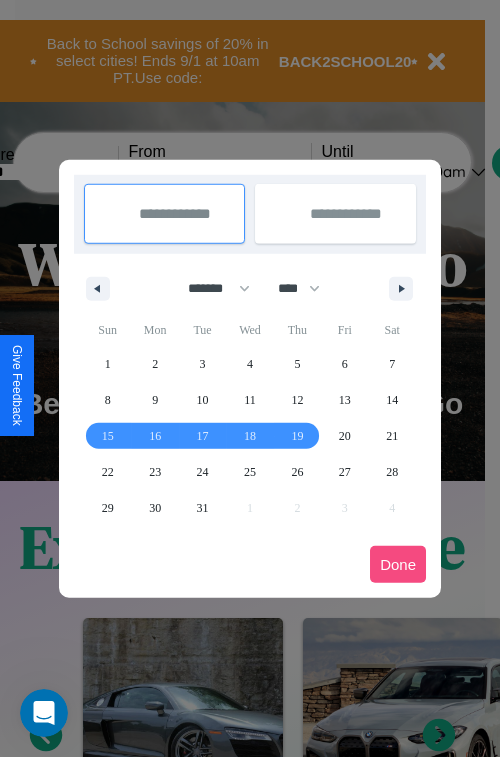 click on "Done" at bounding box center (398, 564) 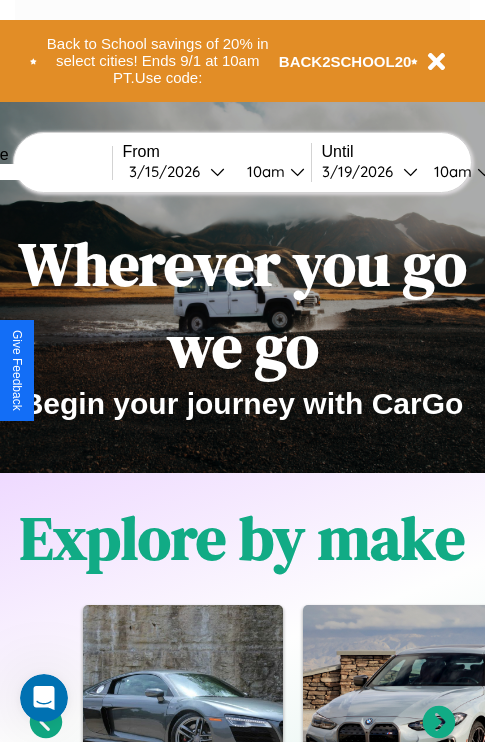 scroll, scrollTop: 0, scrollLeft: 74, axis: horizontal 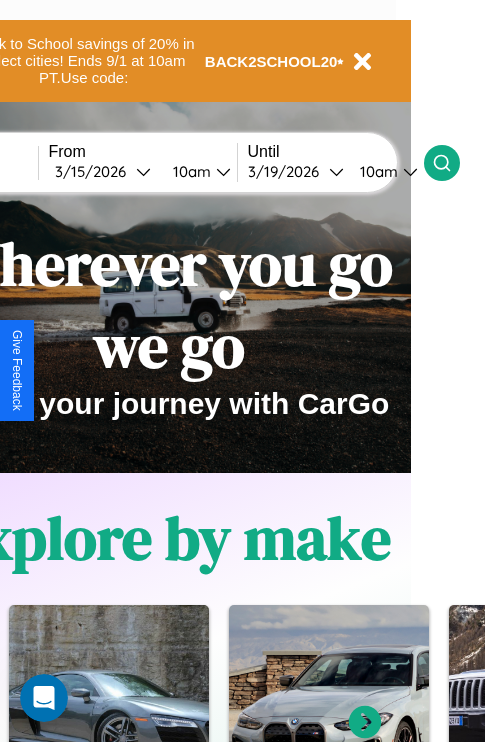 click 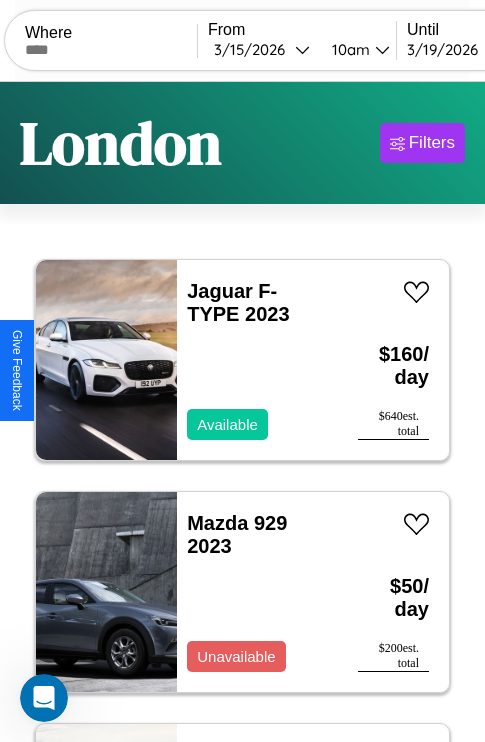 scroll, scrollTop: 79, scrollLeft: 0, axis: vertical 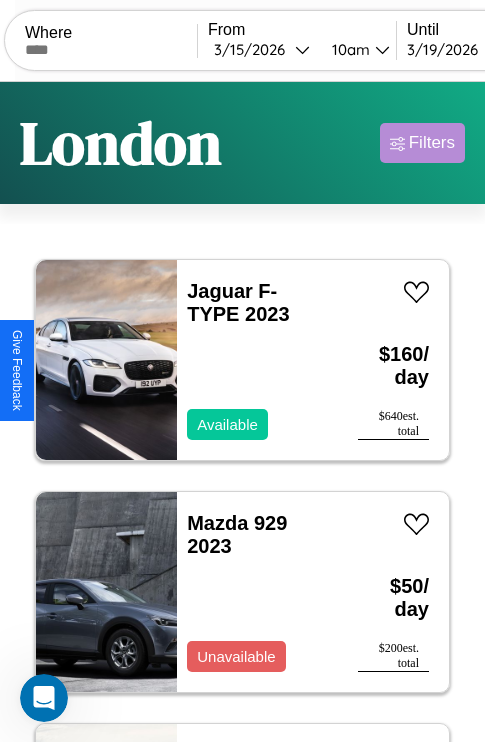 click on "Filters" at bounding box center [432, 143] 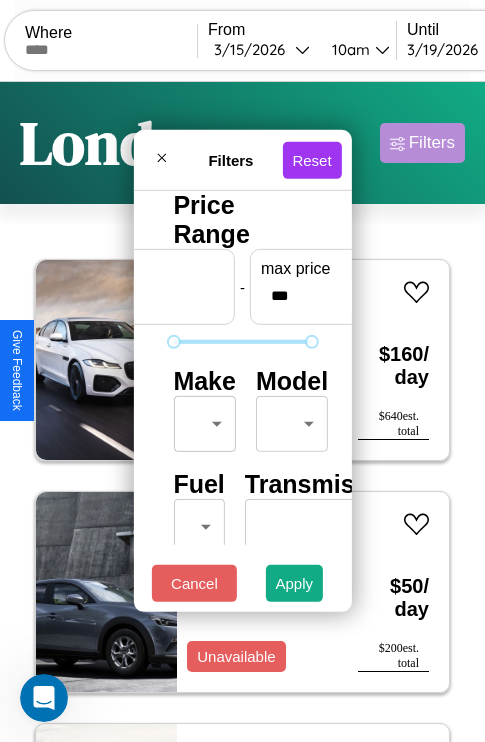 scroll, scrollTop: 162, scrollLeft: 63, axis: both 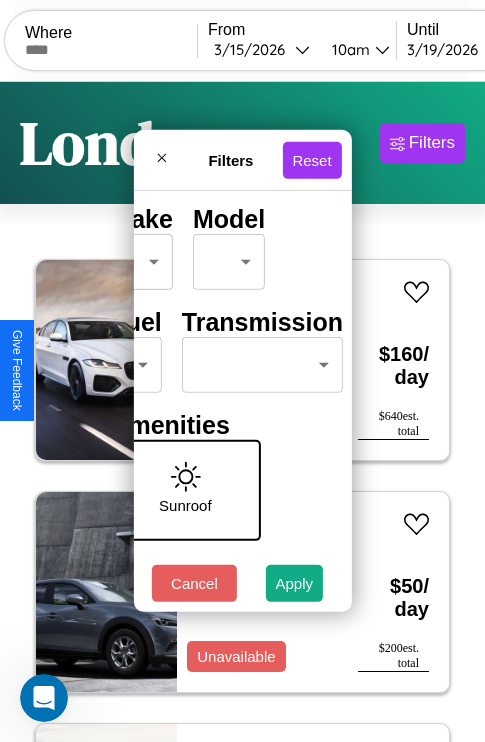 click on "CarGo Where From [DATE] [TIME] Until [DATE] [TIME] Become a Host Login Sign Up London Filters 152  cars in this area These cars can be picked up in this city. Jaguar   F-TYPE   2023 Available $ 160  / day $ 640  est. total Mazda   929   2023 Unavailable $ 50  / day $ 200  est. total Dodge   Sprinter   2024 Available $ 40  / day $ 160  est. total Dodge   W-Series   2014 Available $ 50  / day $ 200  est. total Jeep   Grand Wagoneer   2014 Available $ 60  / day $ 240  est. total Alfa Romeo   Tonale   2023 Available $ 60  / day $ 240  est. total Jeep   Wrangler   2018 Unavailable $ 110  / day $ 440  est. total Chevrolet   Epica   2021 Unavailable $ 70  / day $ 280  est. total Buick   Envista   2014 Available $ 200  / day $ 800  est. total Ferrari   SF90 Stradale   2022 Unavailable $ 100  / day $ 400  est. total Mercedes   SLR McLaren   2023 Available $ 190  / day $ 760  est. total Alfa Romeo   4C   2016 Available $ 80  / day $ 320  est. total Subaru   B9 Tribeca   2020 Available $ 90  / day $ 360" at bounding box center (242, 412) 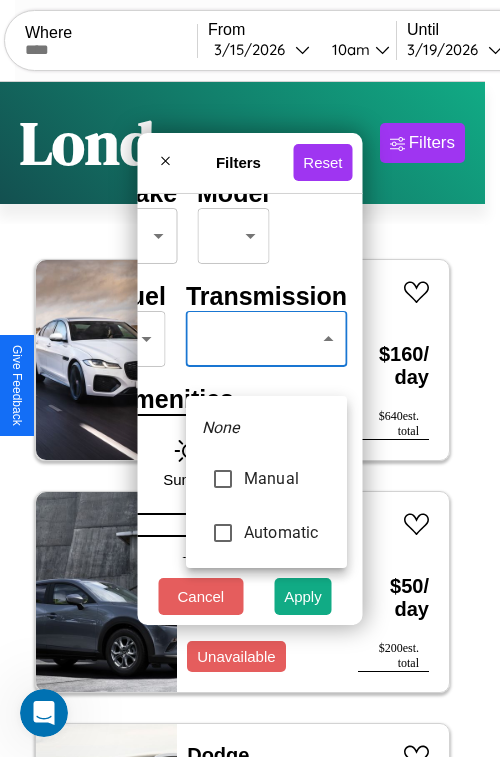 type on "******" 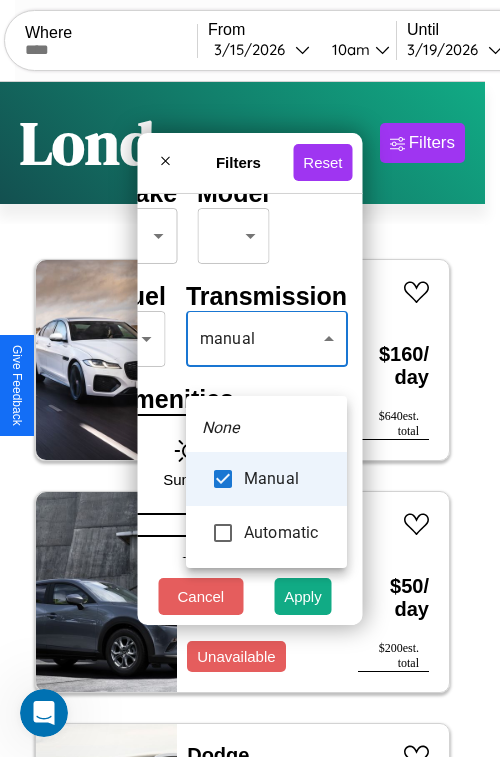 click at bounding box center (250, 378) 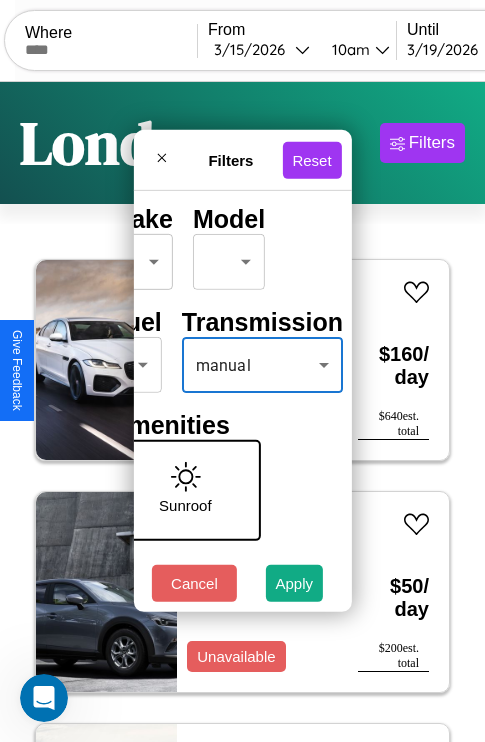 scroll, scrollTop: 0, scrollLeft: 124, axis: horizontal 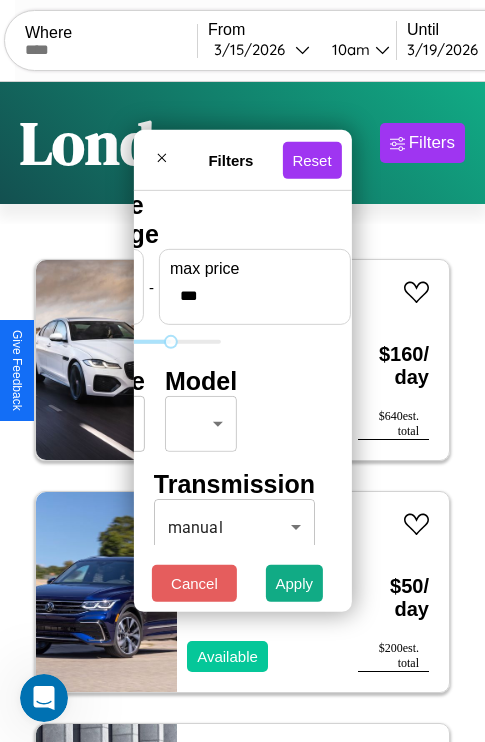 type on "***" 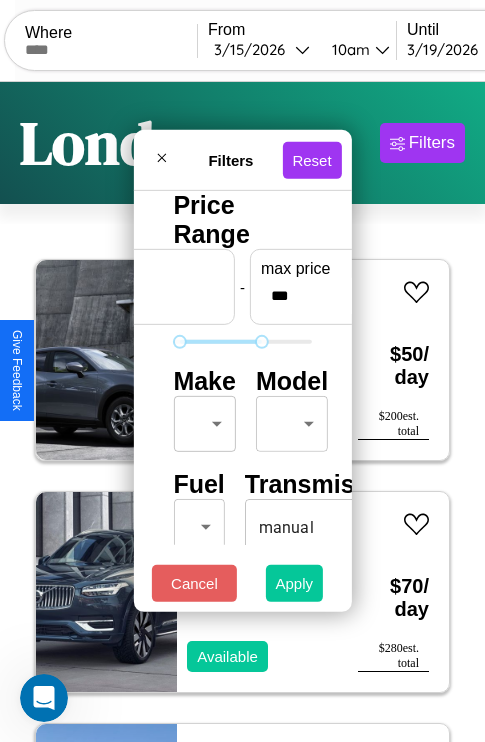 type on "**" 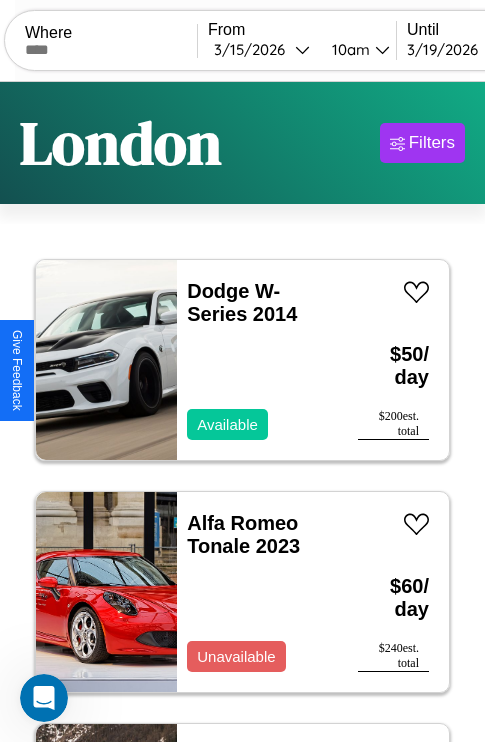 scroll, scrollTop: 79, scrollLeft: 0, axis: vertical 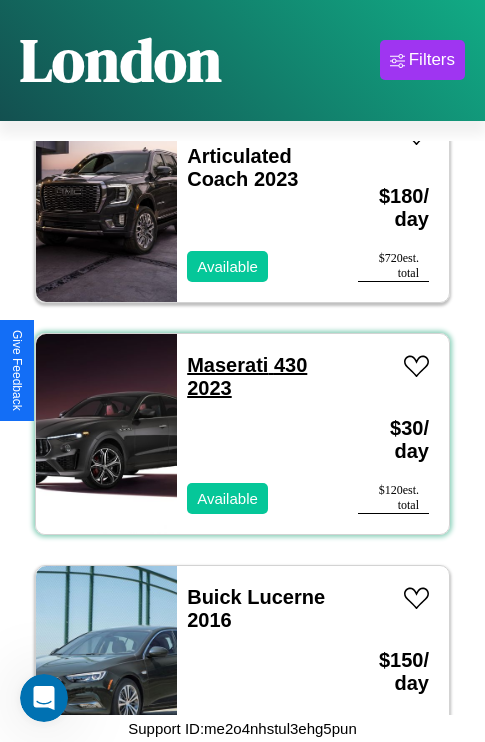 click on "Maserati   430   2023" at bounding box center [247, 376] 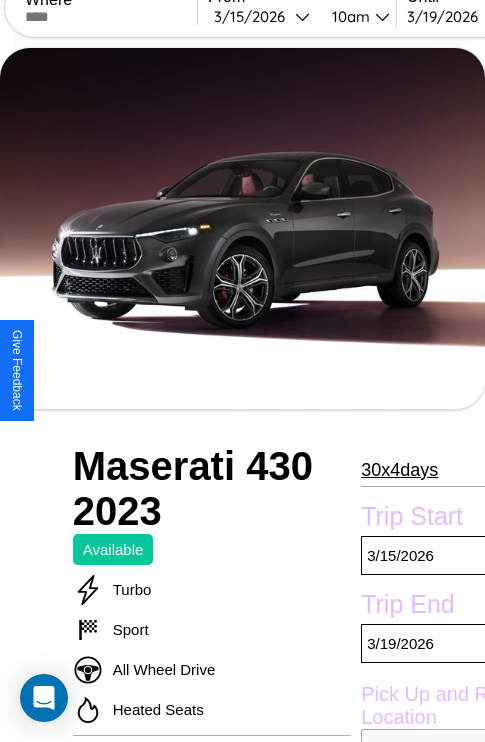 scroll, scrollTop: 132, scrollLeft: 0, axis: vertical 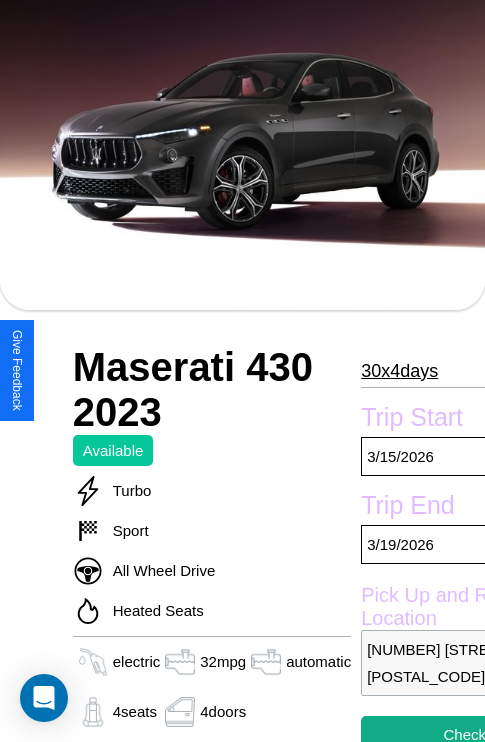 click on "30  x  4  days" at bounding box center [399, 371] 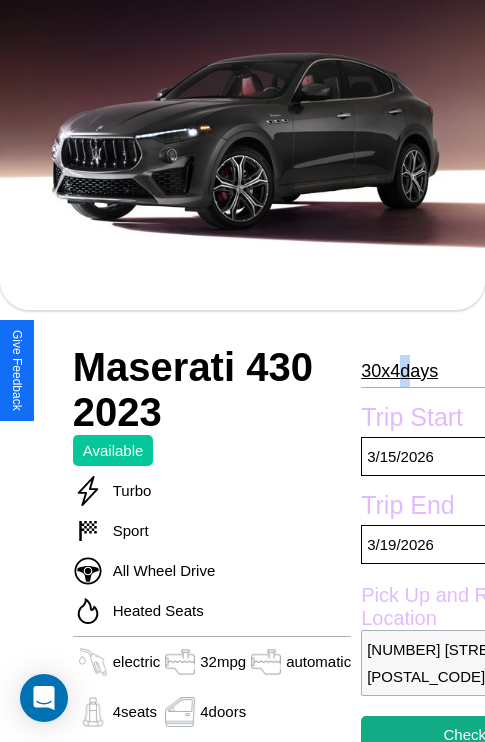 click on "30  x  4  days" at bounding box center [399, 371] 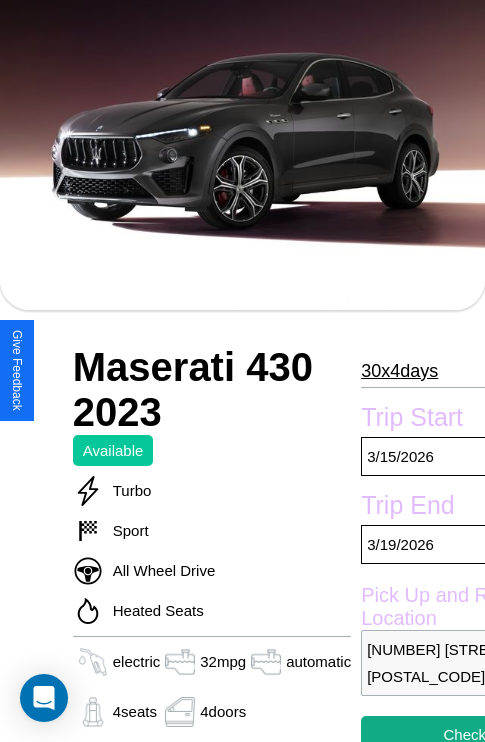click on "30  x  4  days" at bounding box center [399, 371] 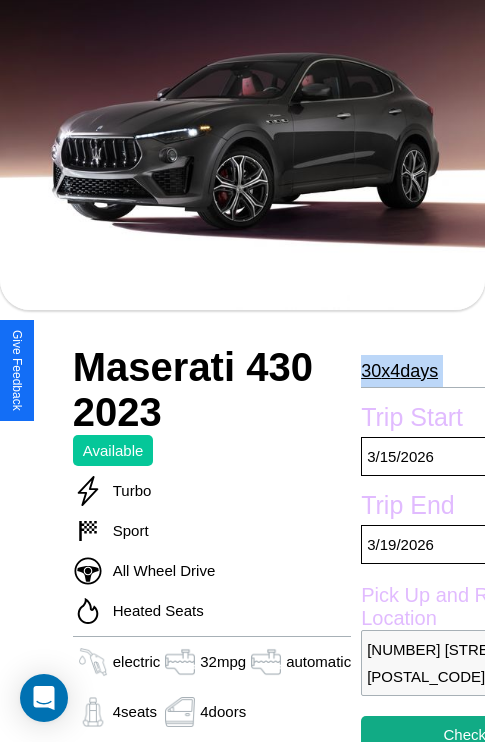 click on "30  x  4  days" at bounding box center (399, 371) 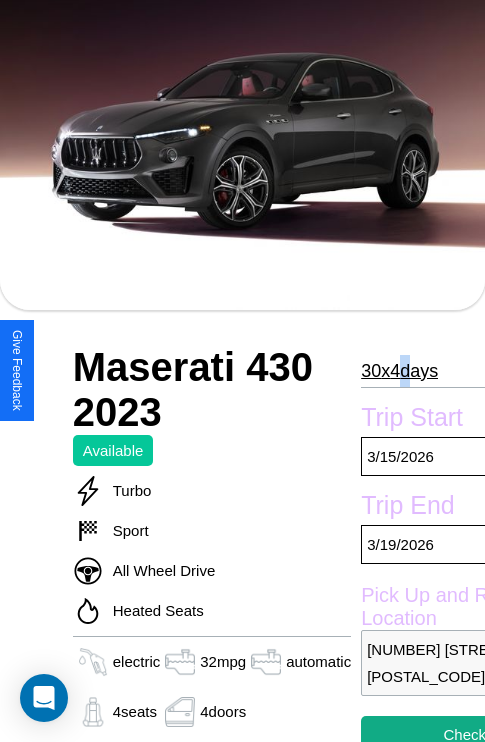 click on "30  x  4  days" at bounding box center (399, 371) 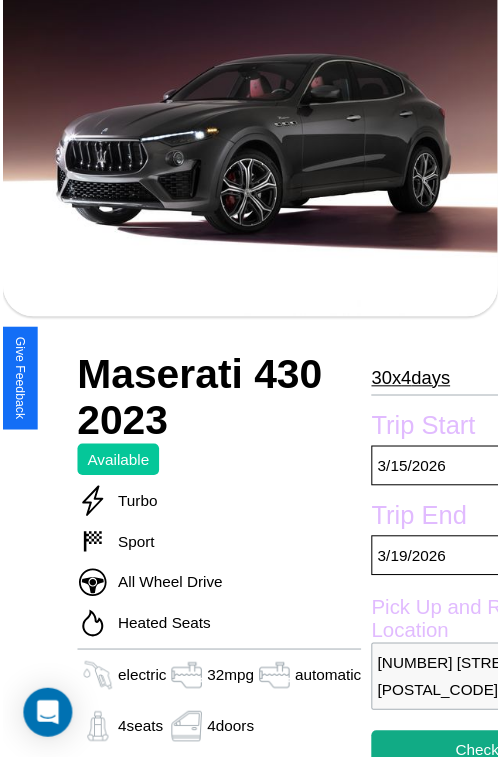 scroll, scrollTop: 218, scrollLeft: 96, axis: both 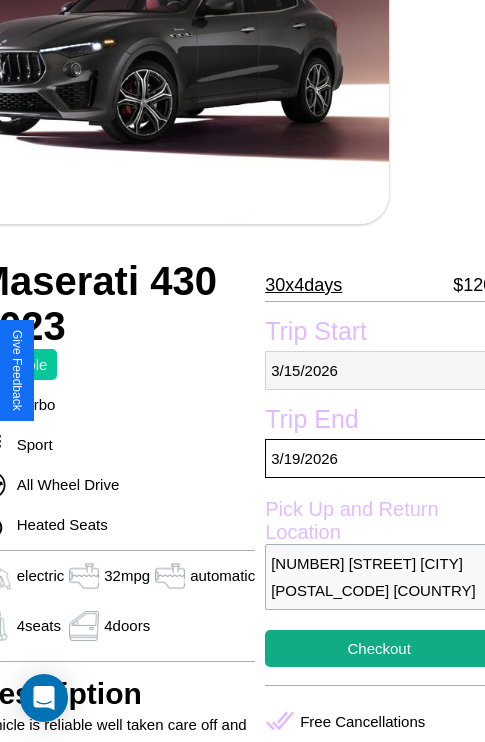 click on "3 / 15 / 2026" at bounding box center (379, 370) 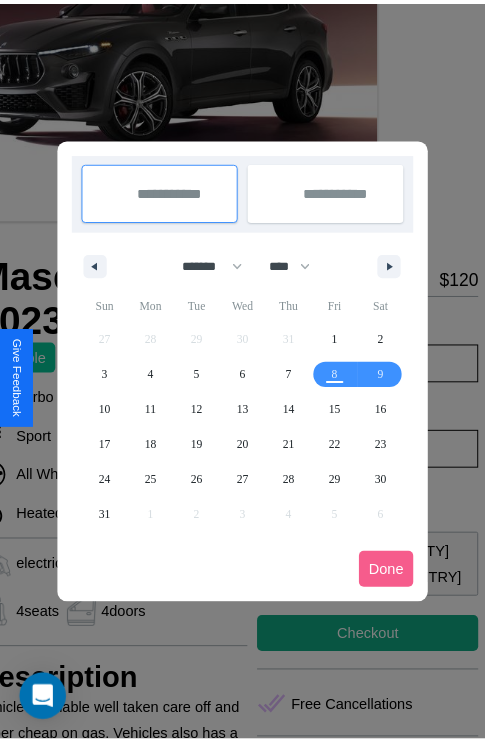 scroll, scrollTop: 0, scrollLeft: 96, axis: horizontal 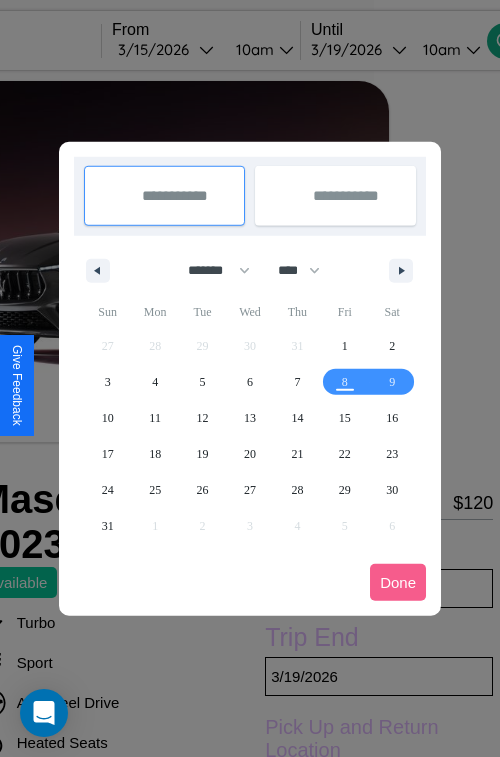 click at bounding box center [250, 378] 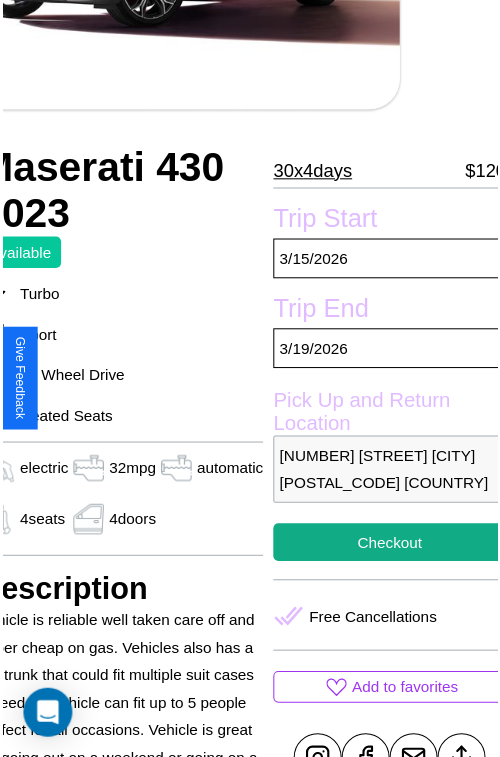 scroll, scrollTop: 638, scrollLeft: 96, axis: both 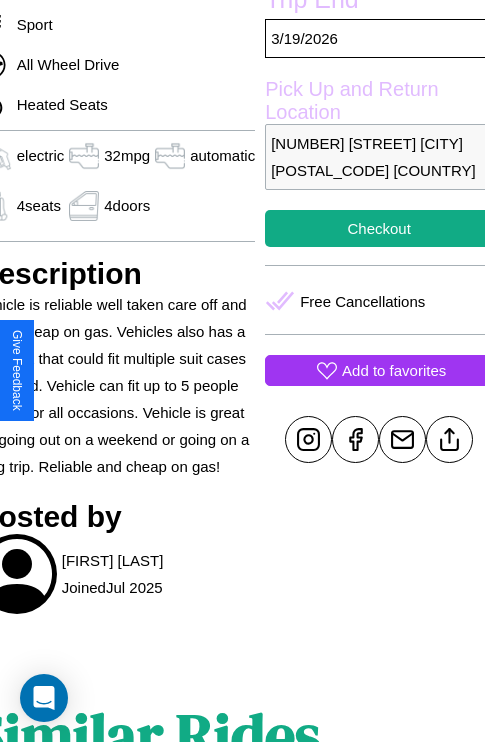 click on "Add to favorites" at bounding box center [394, 370] 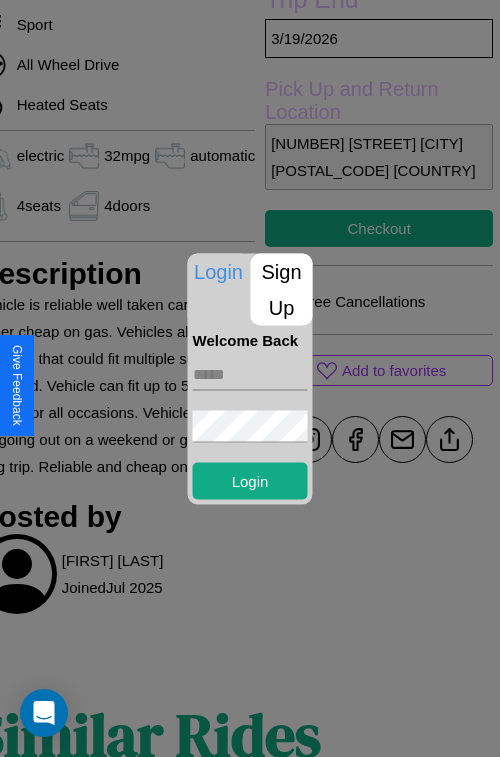 click on "Sign Up" at bounding box center [282, 289] 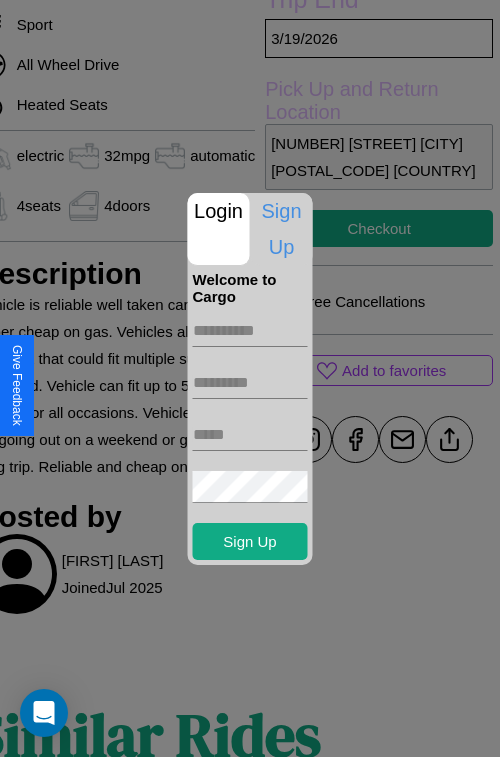 click at bounding box center (250, 331) 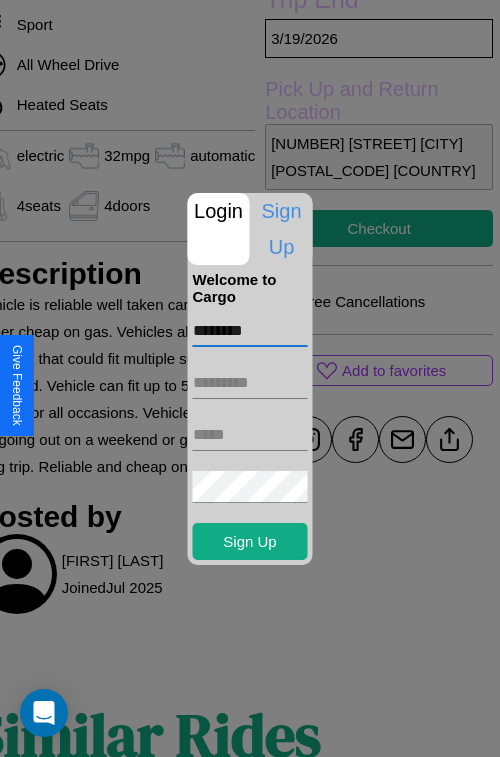 type on "********" 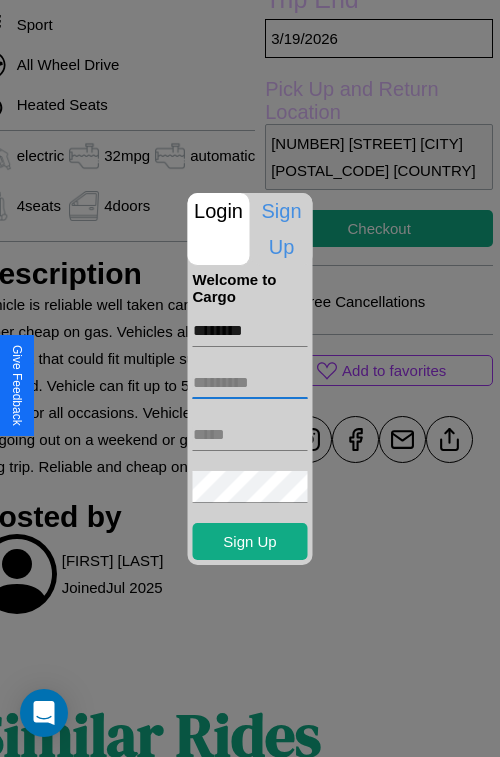 click at bounding box center (250, 383) 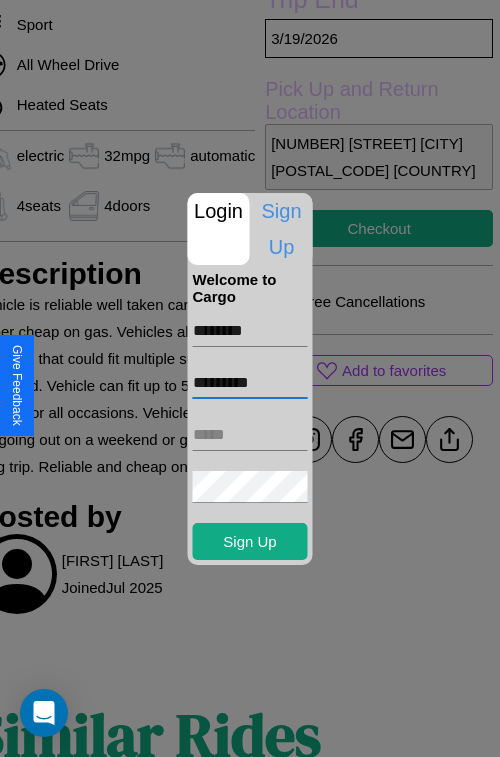 type on "*********" 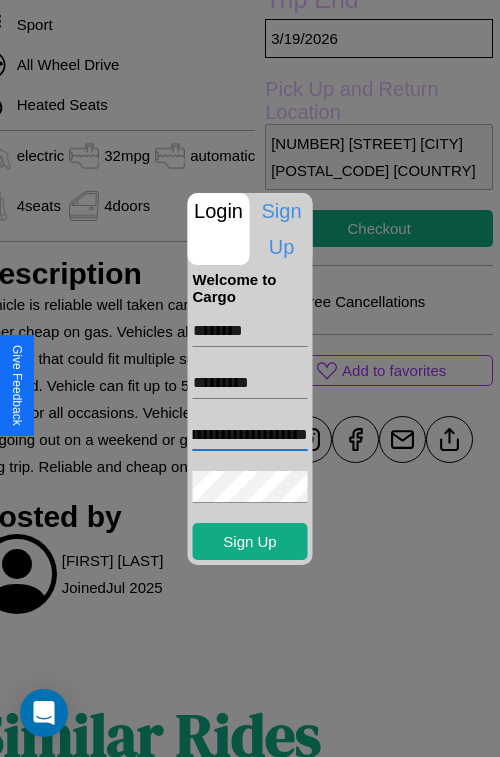 scroll, scrollTop: 0, scrollLeft: 113, axis: horizontal 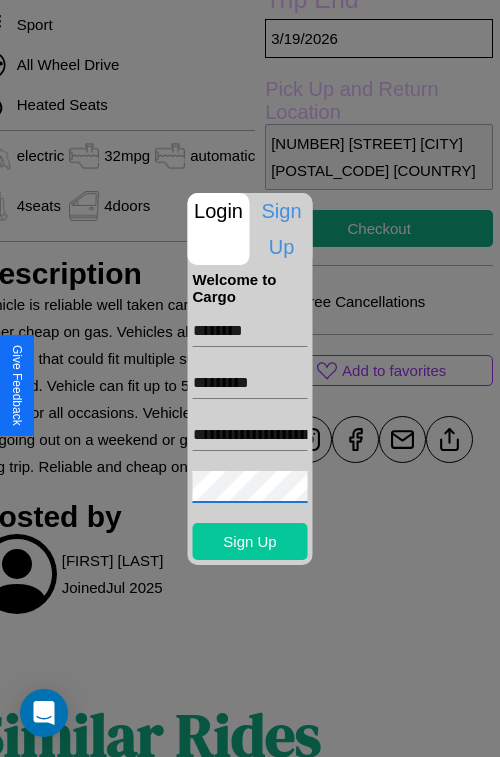 click on "Sign Up" at bounding box center (250, 541) 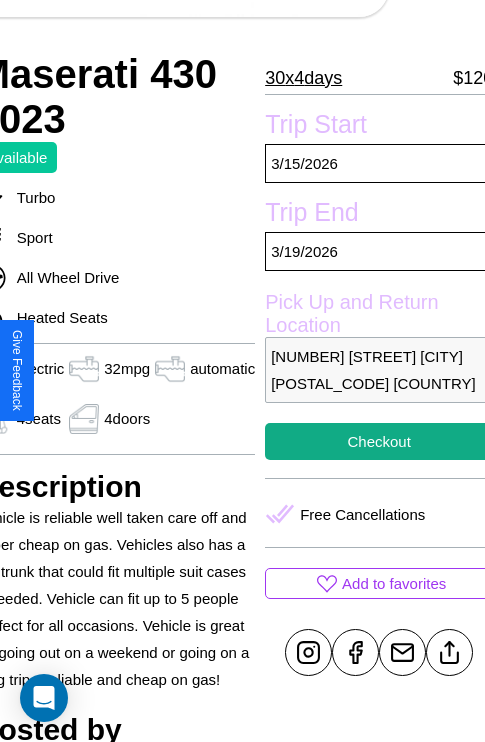 scroll, scrollTop: 424, scrollLeft: 96, axis: both 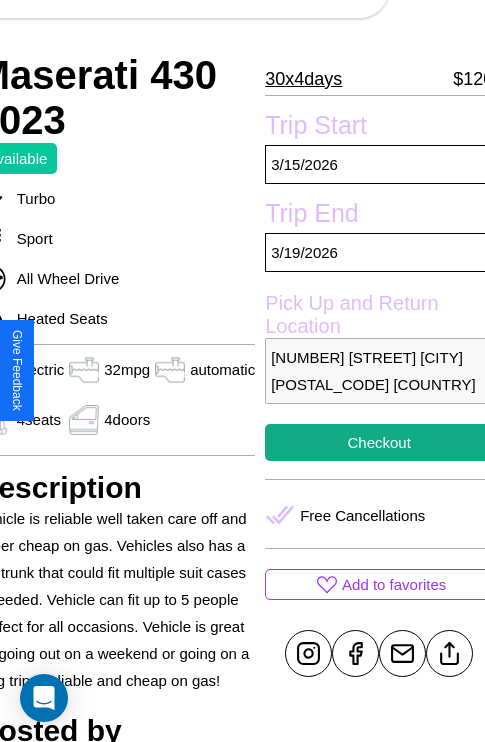 click on "2406 Chestnut Street  London  48049 United Kingdom" at bounding box center [379, 371] 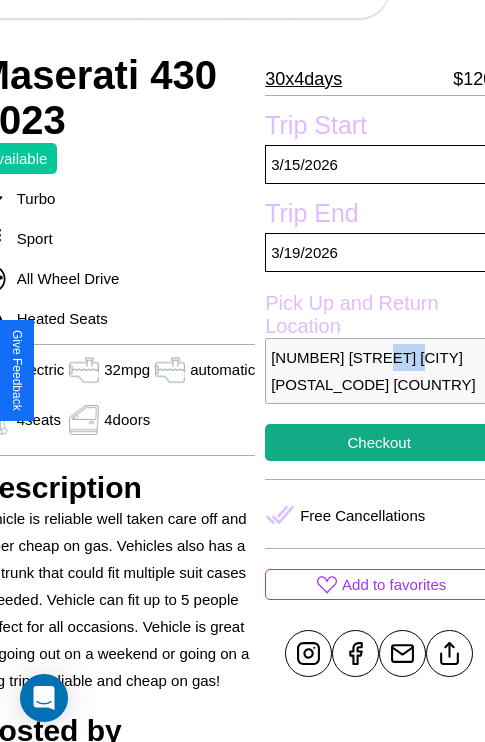 click on "2406 Chestnut Street  London  48049 United Kingdom" at bounding box center [379, 371] 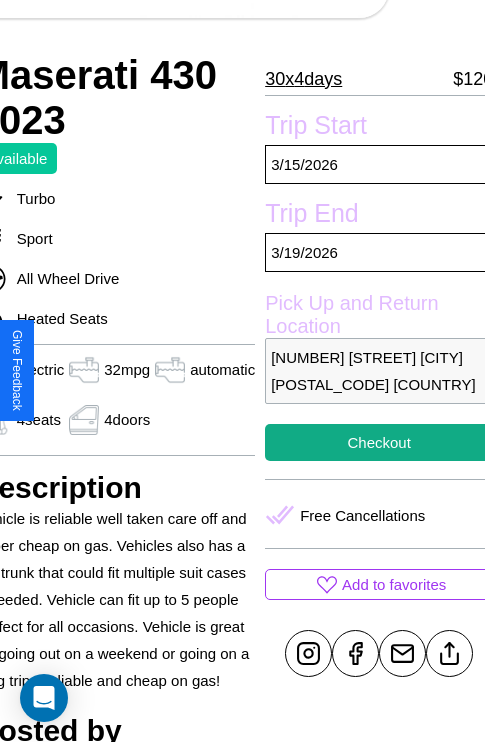 click on "2406 Chestnut Street  London  48049 United Kingdom" at bounding box center (379, 371) 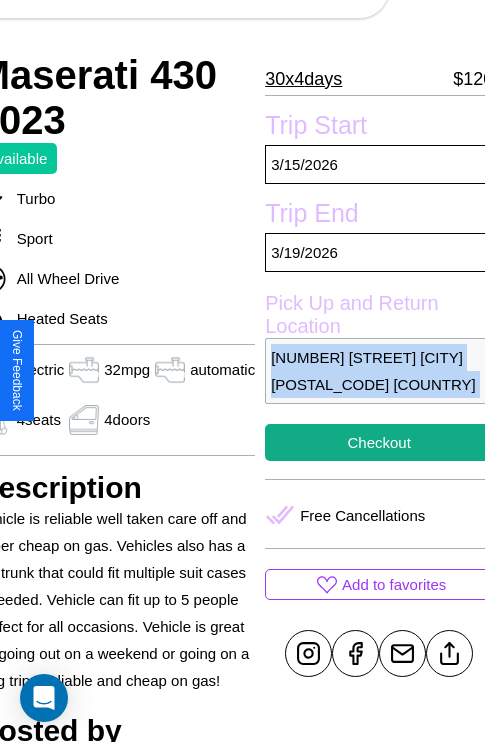 click on "2406 Chestnut Street  London  48049 United Kingdom" at bounding box center (379, 371) 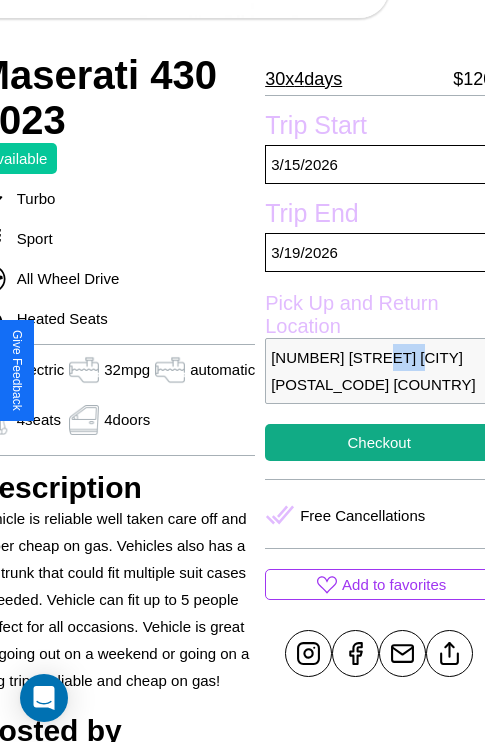 click on "2406 Chestnut Street  London  48049 United Kingdom" at bounding box center [379, 371] 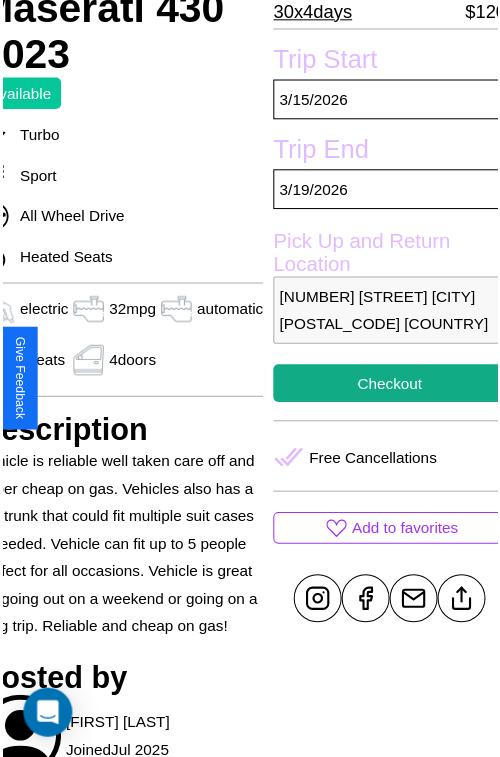 scroll, scrollTop: 496, scrollLeft: 96, axis: both 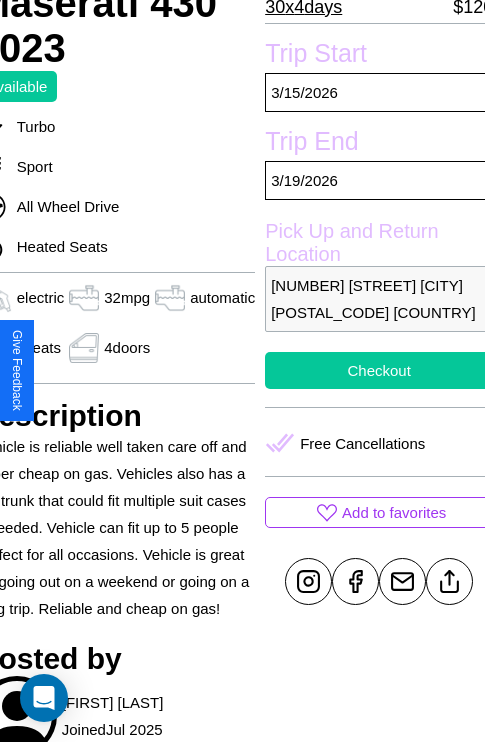 click on "Checkout" at bounding box center [379, 370] 